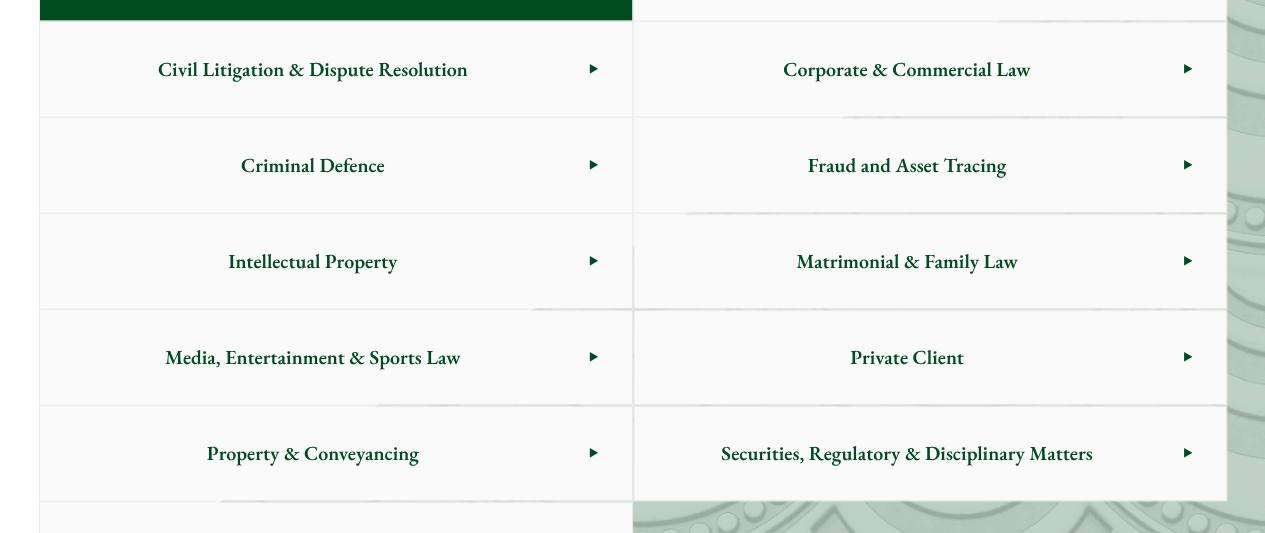 scroll, scrollTop: 1116, scrollLeft: 0, axis: vertical 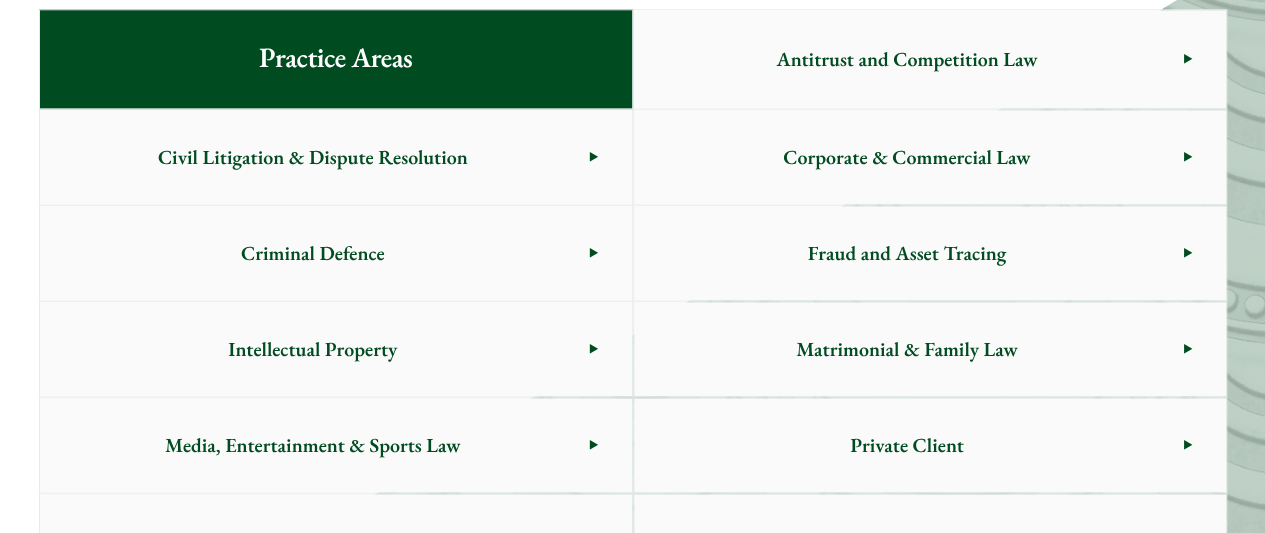 click on "Corporate & Commercial Law" at bounding box center [907, 157] 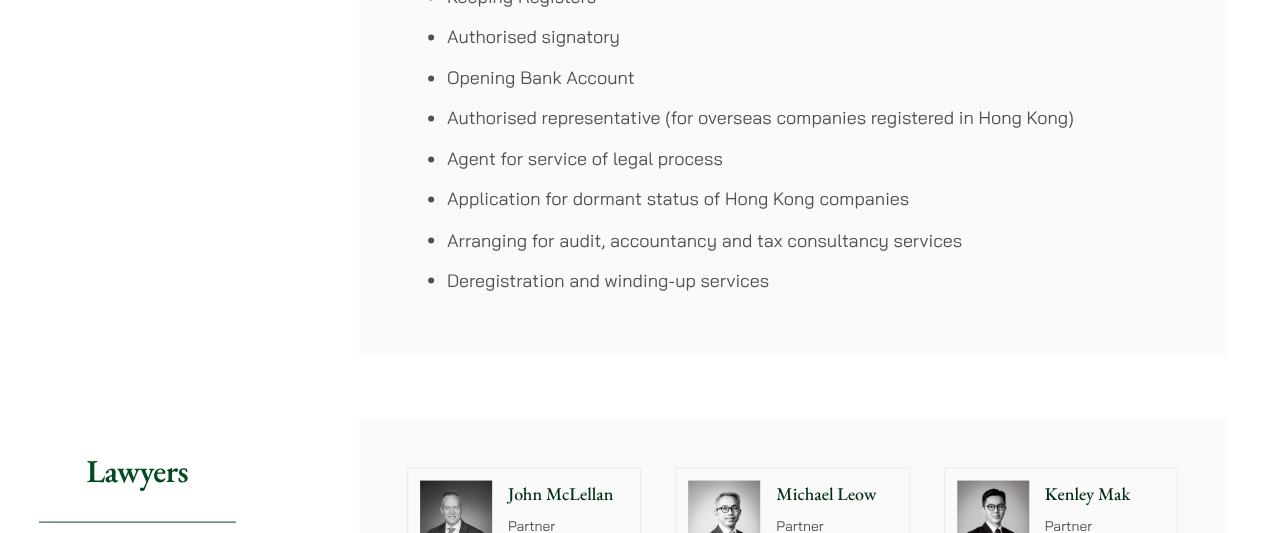 scroll, scrollTop: 1754, scrollLeft: 0, axis: vertical 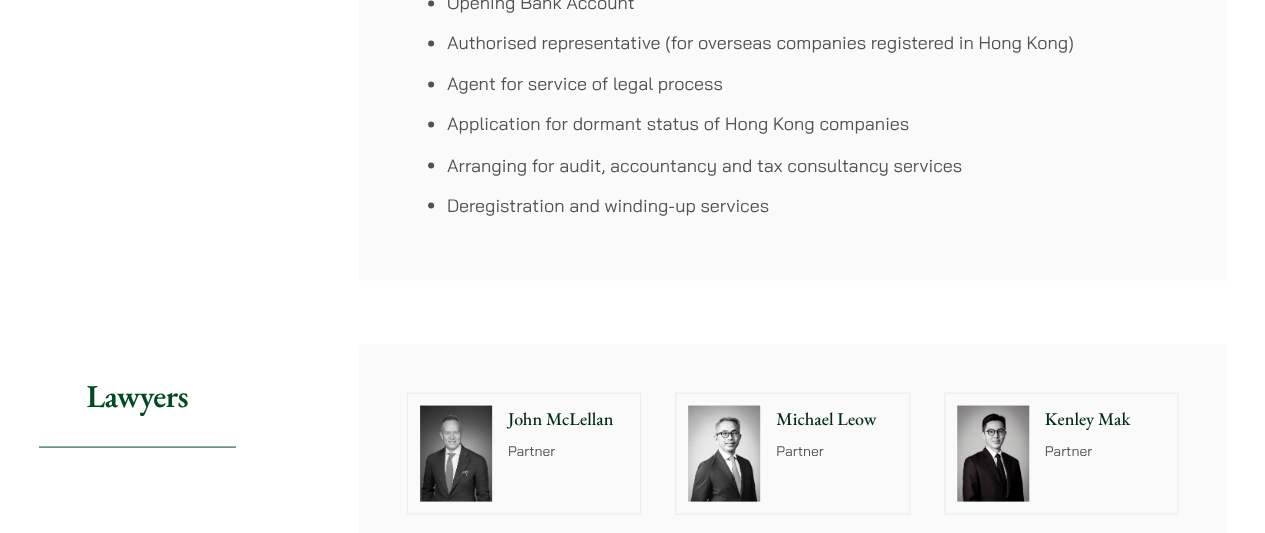 click at bounding box center [724, 453] 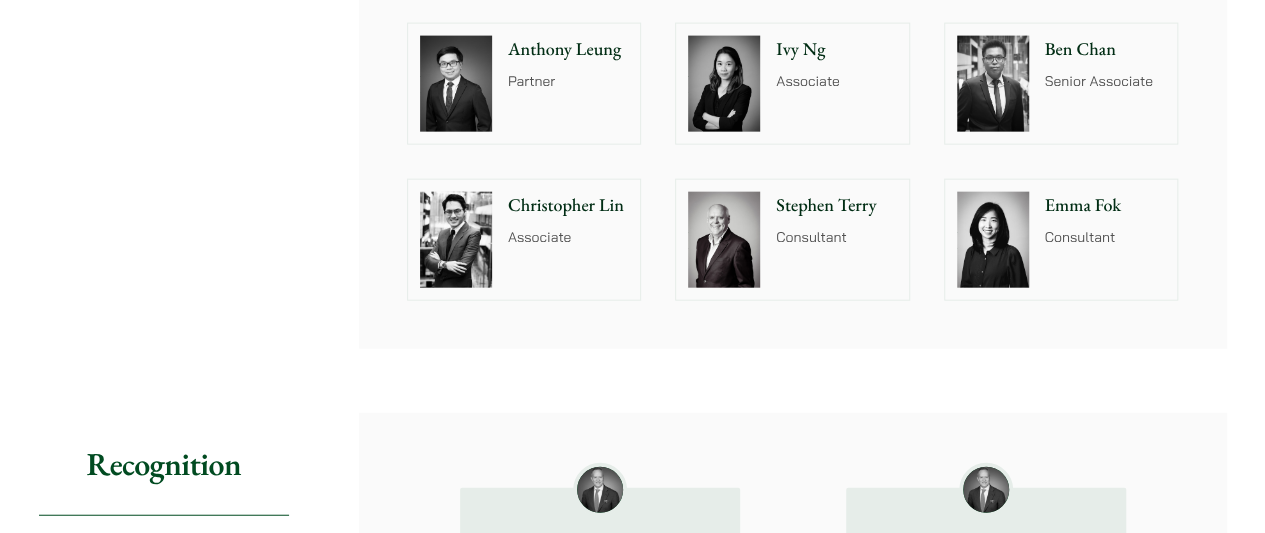 scroll, scrollTop: 2280, scrollLeft: 0, axis: vertical 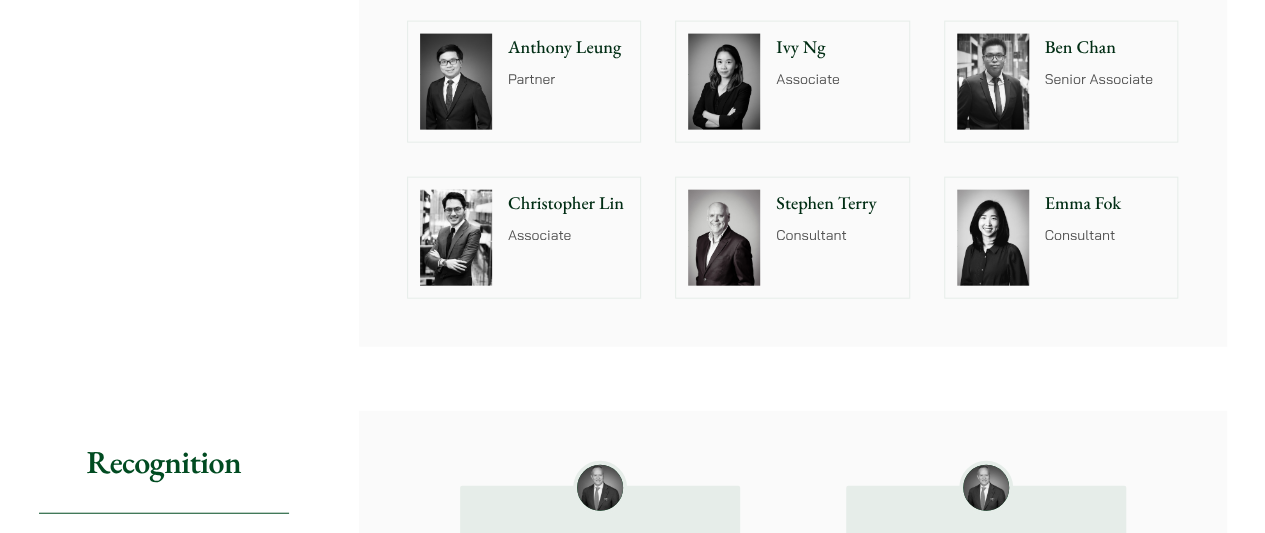click on "Consultant" at bounding box center [836, 235] 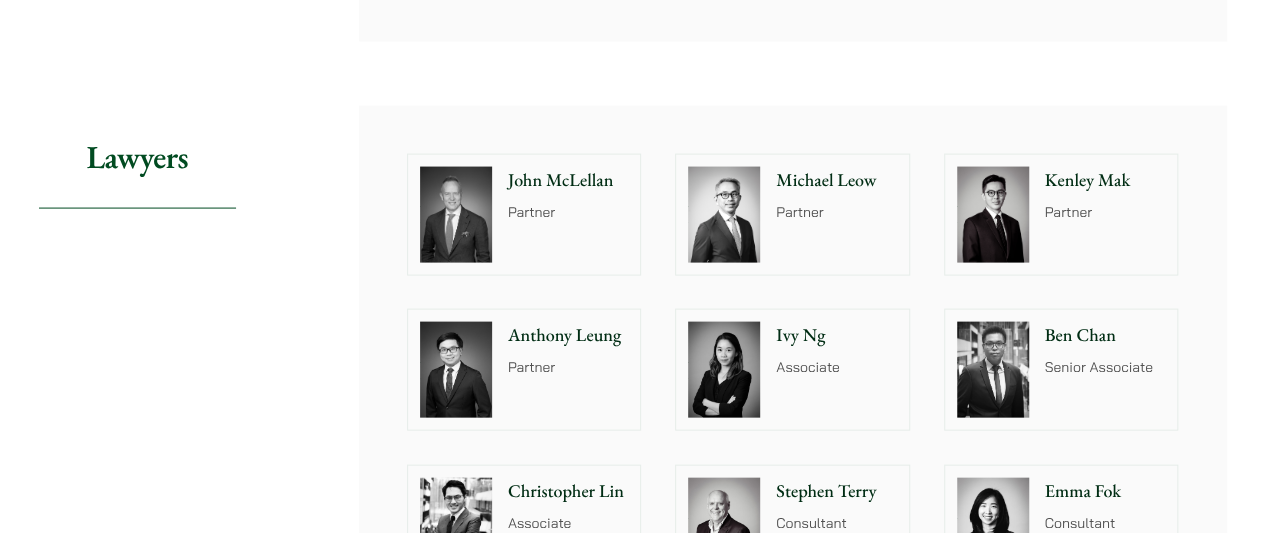 scroll, scrollTop: 1994, scrollLeft: 0, axis: vertical 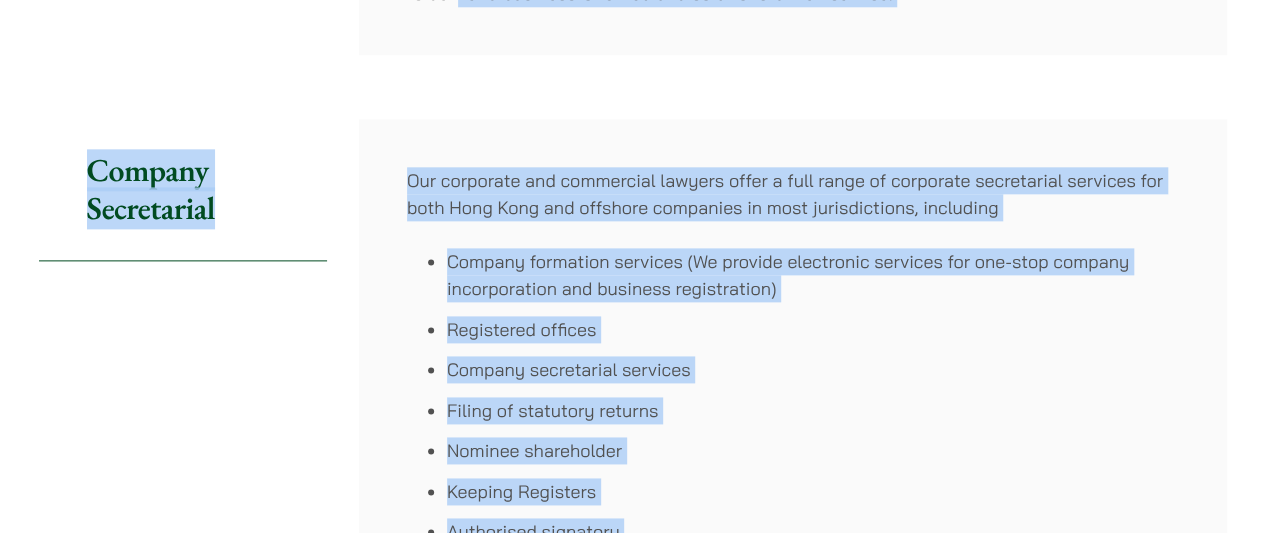 drag, startPoint x: 655, startPoint y: 158, endPoint x: 459, endPoint y: -57, distance: 290.93127 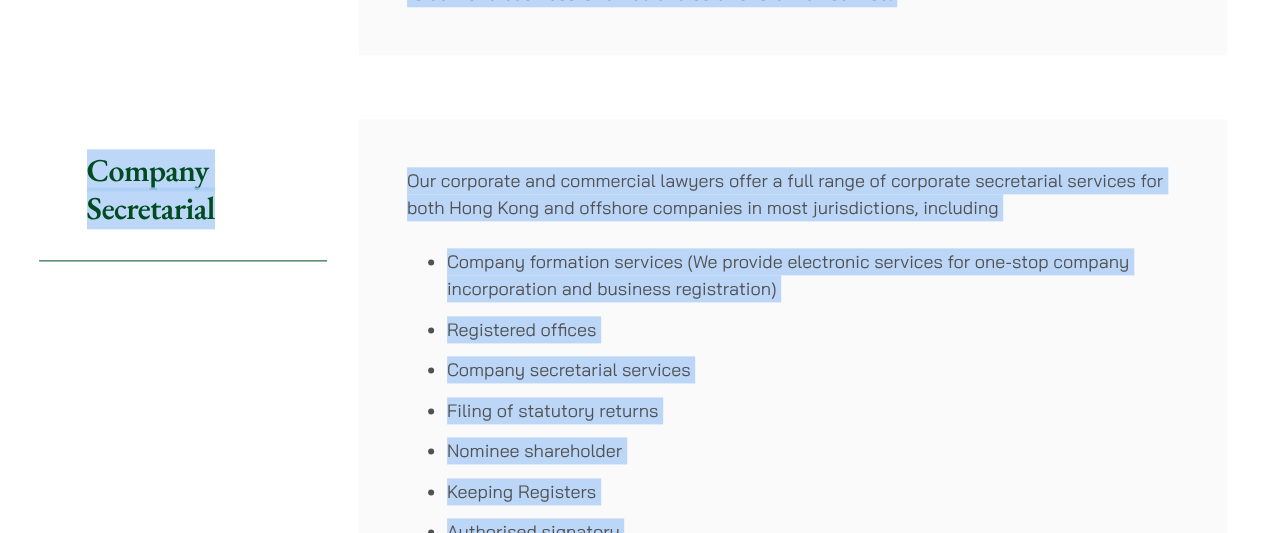 scroll, scrollTop: 1114, scrollLeft: 0, axis: vertical 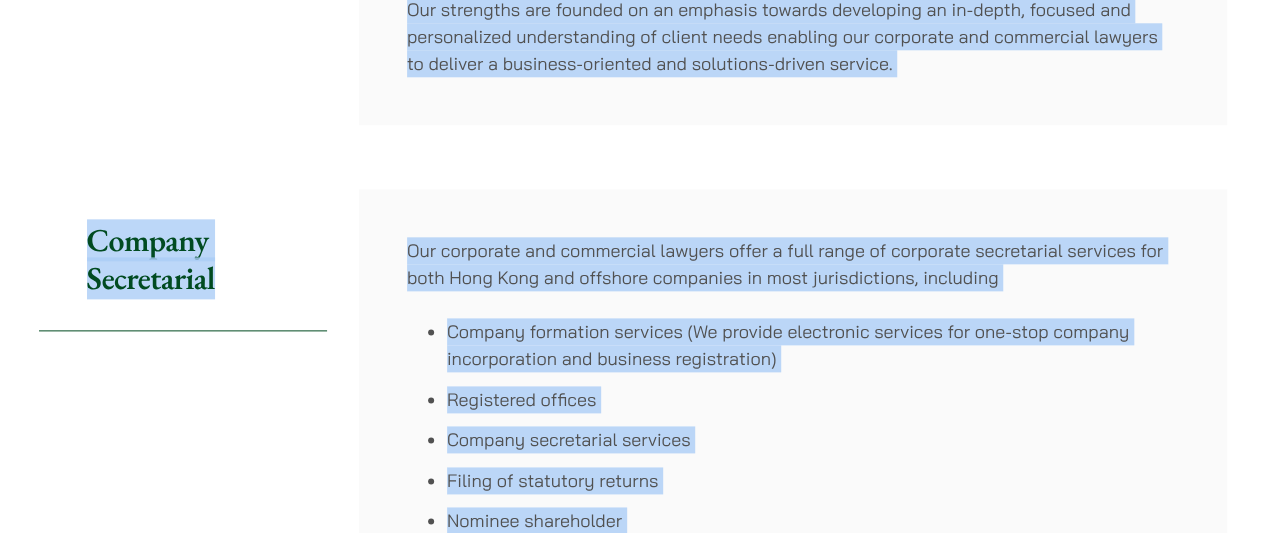 click on "Home  »  Practice Areas  »  Corporate & Commercial Law                  Corporate & Commercial Law
Share
Overview
Haldanes’ corporate and commercial practice combines an ability to assist with the execution of a diverse range of corporate transactions and to assist commercial clients with the operation, regulation and development of their businesses in Asia.
A Focused Team of Corporate & Commercial Lawyers
Our focused team of corporate and commercial lawyers have experience in representing clients in executing various corporate and commercial transactions, including mergers and acquisitions, corporate finance, venture capital/private equity financing, joint ventures and investment fund transactions.
Wide-ranging Experience in Greater China and the Asia region" at bounding box center (633, 1186) 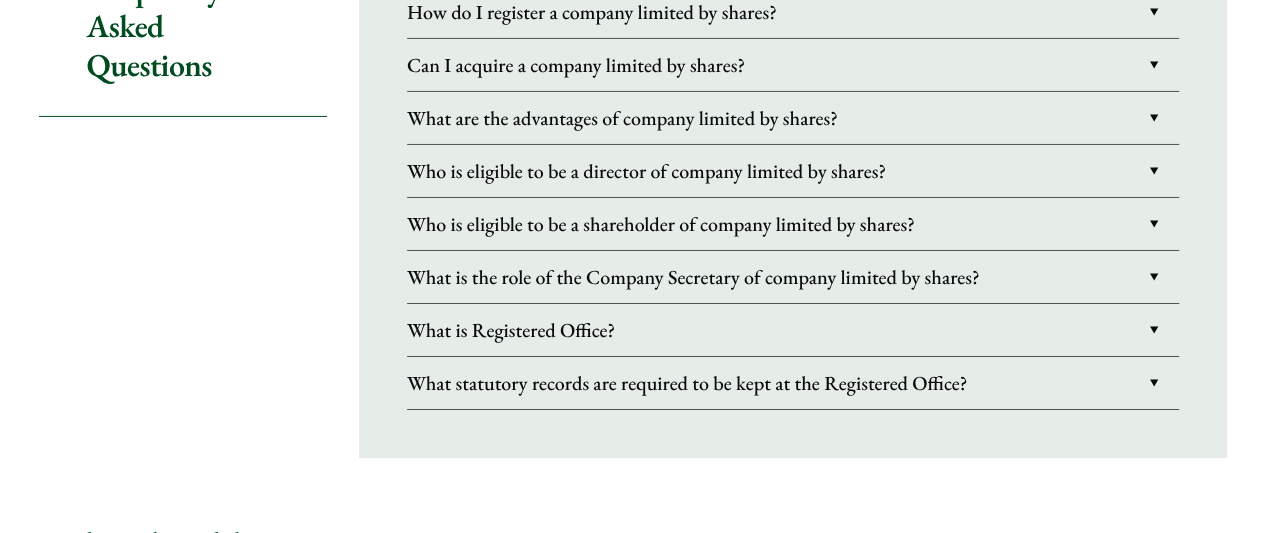 scroll, scrollTop: 3399, scrollLeft: 0, axis: vertical 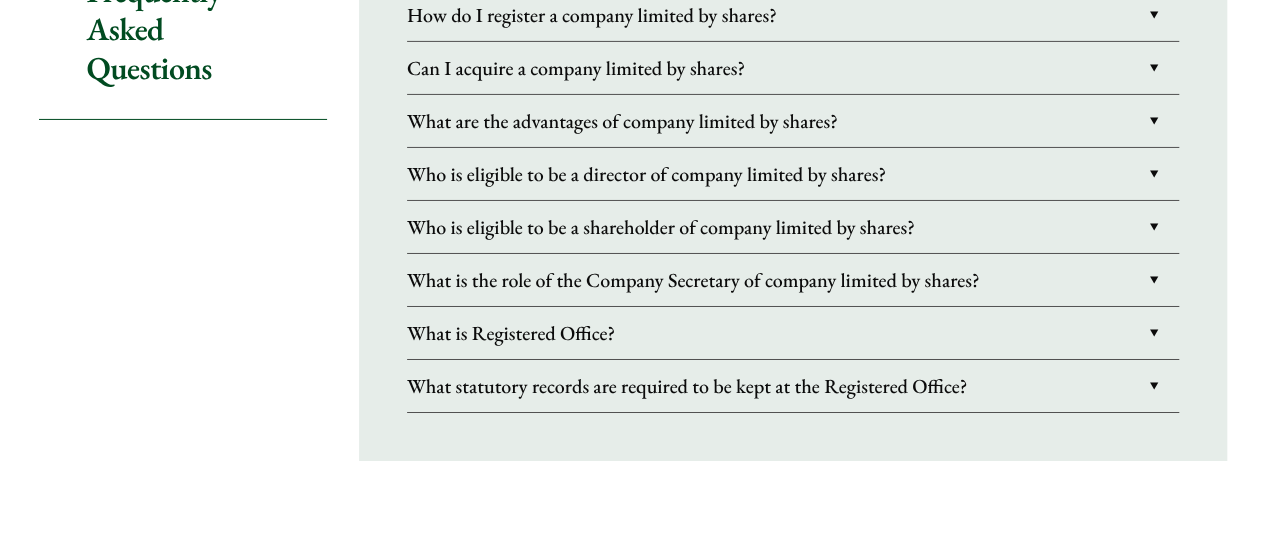 click on "Can I acquire a company limited by shares?" at bounding box center (793, 68) 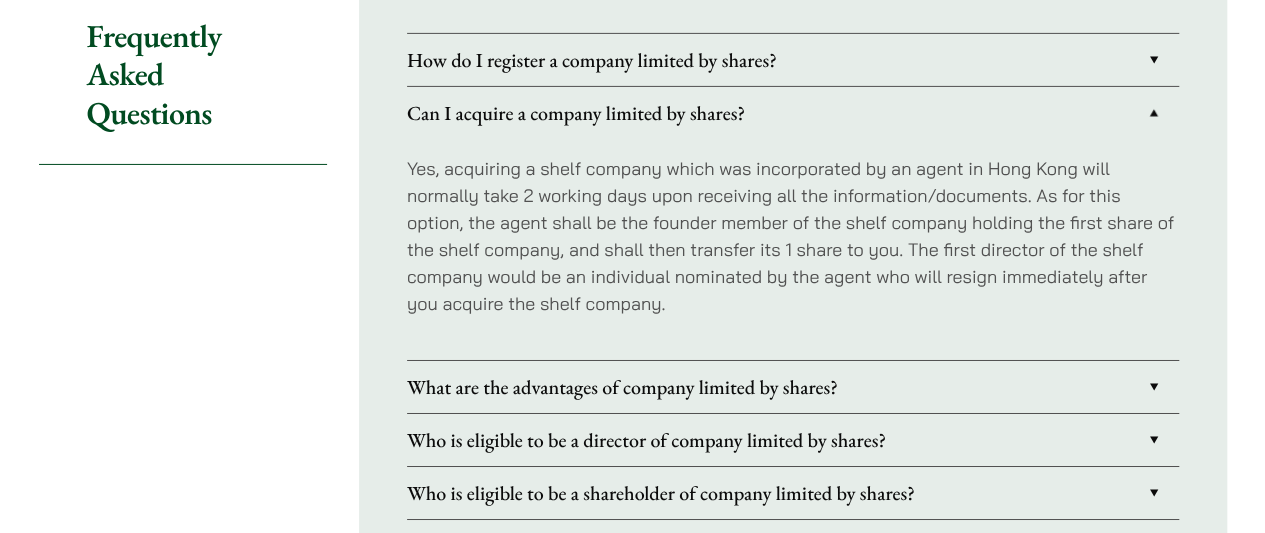 scroll, scrollTop: 3353, scrollLeft: 0, axis: vertical 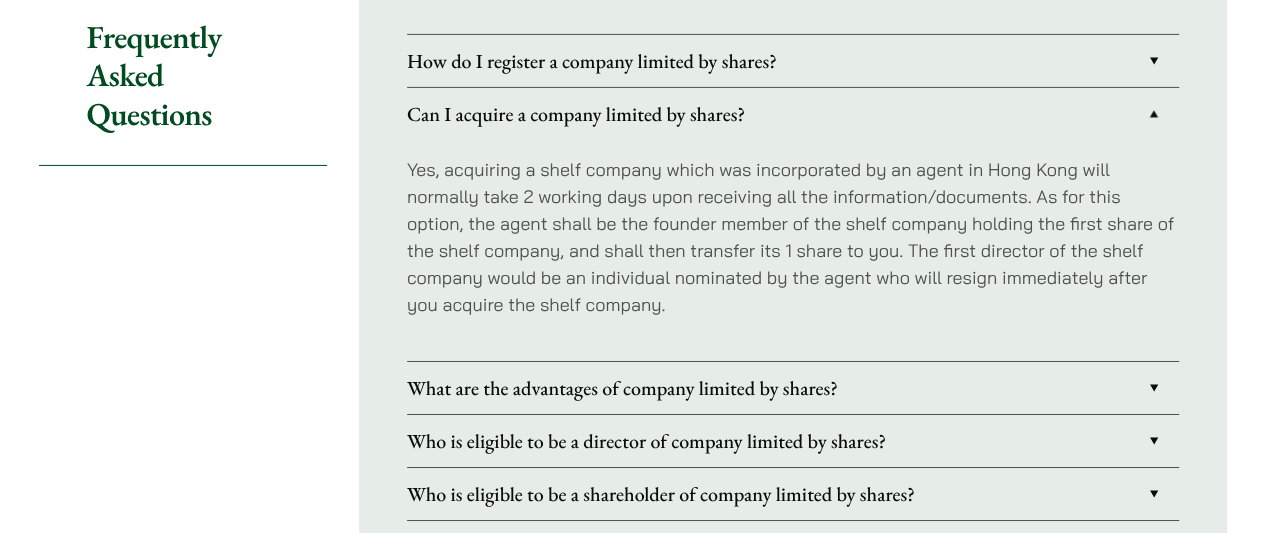 click on "How do I register a company limited by shares?" at bounding box center (793, 61) 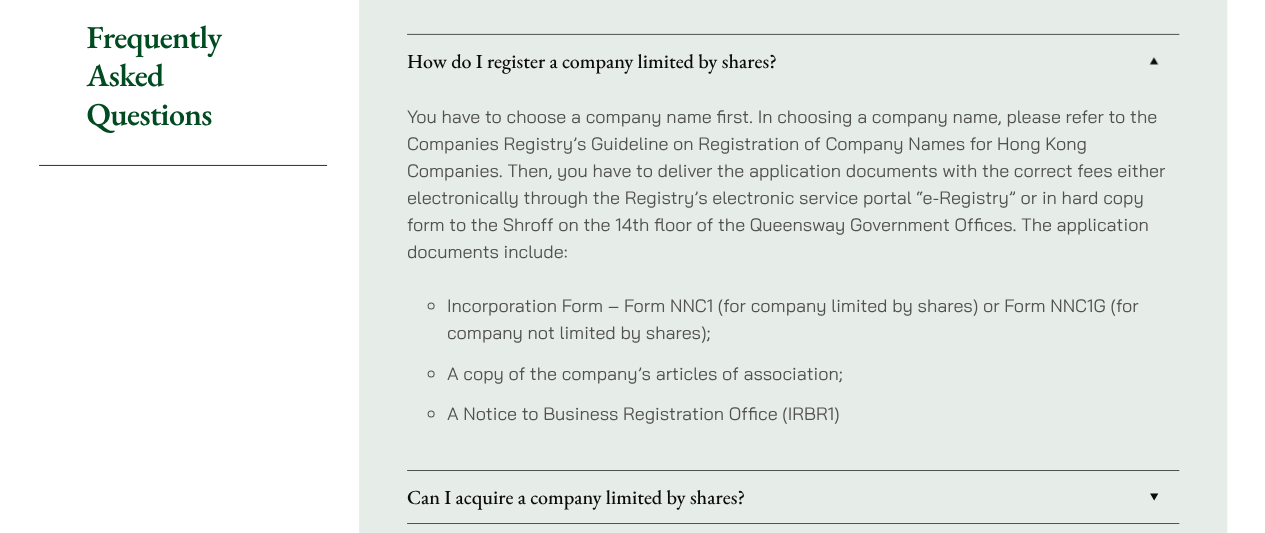click on "How do I register a company limited by shares?" at bounding box center (793, 61) 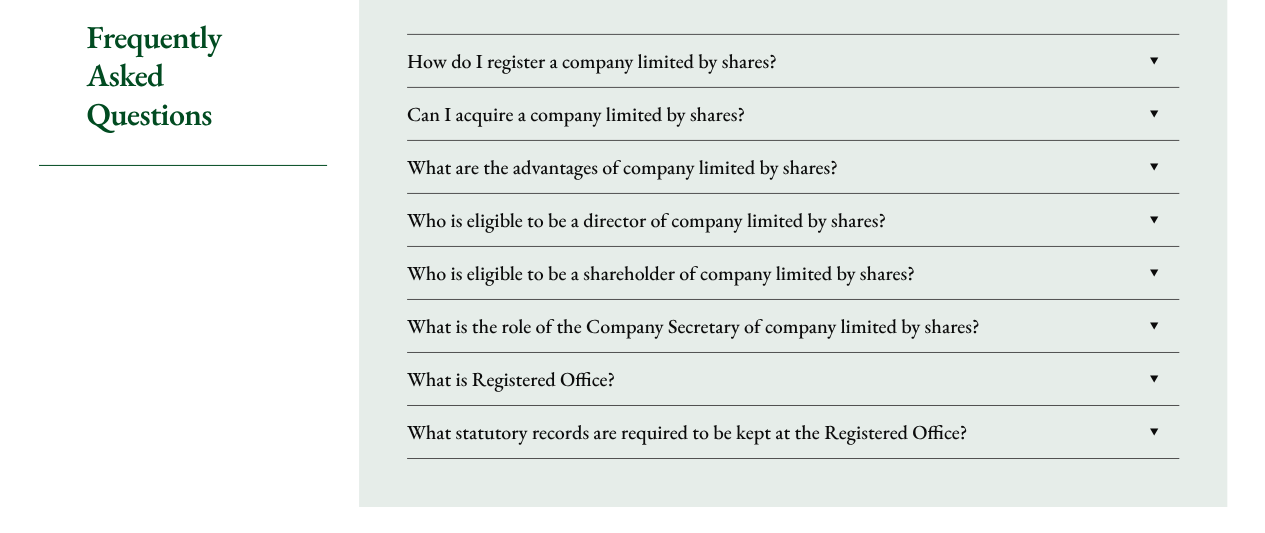 click on "How do I register a company limited by shares?" at bounding box center (793, 61) 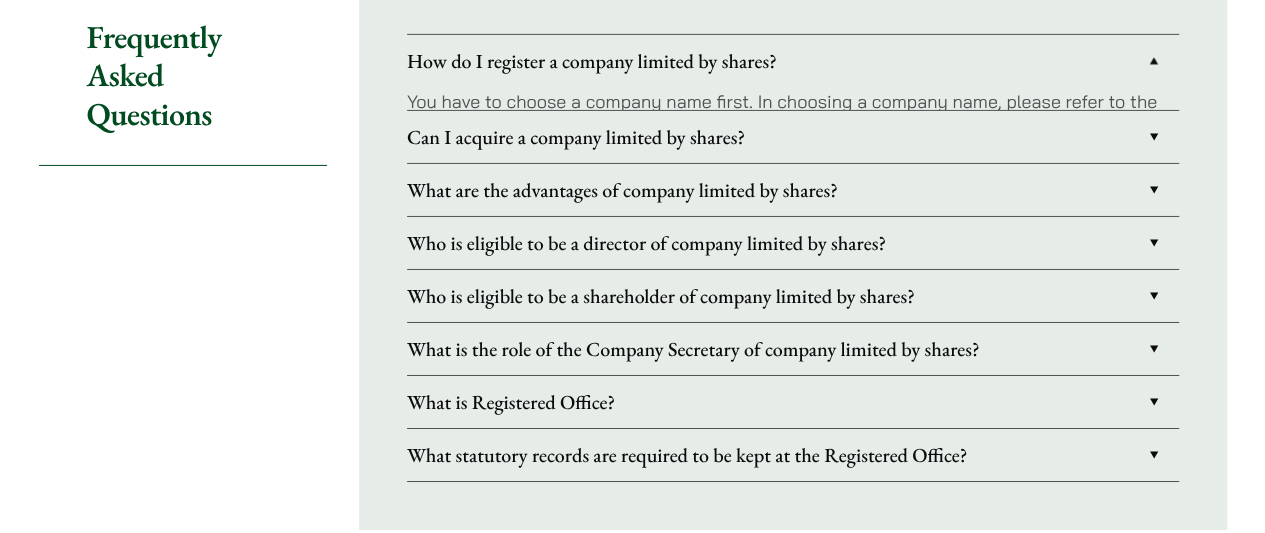click on "How do I register a company limited by shares?" at bounding box center (793, 61) 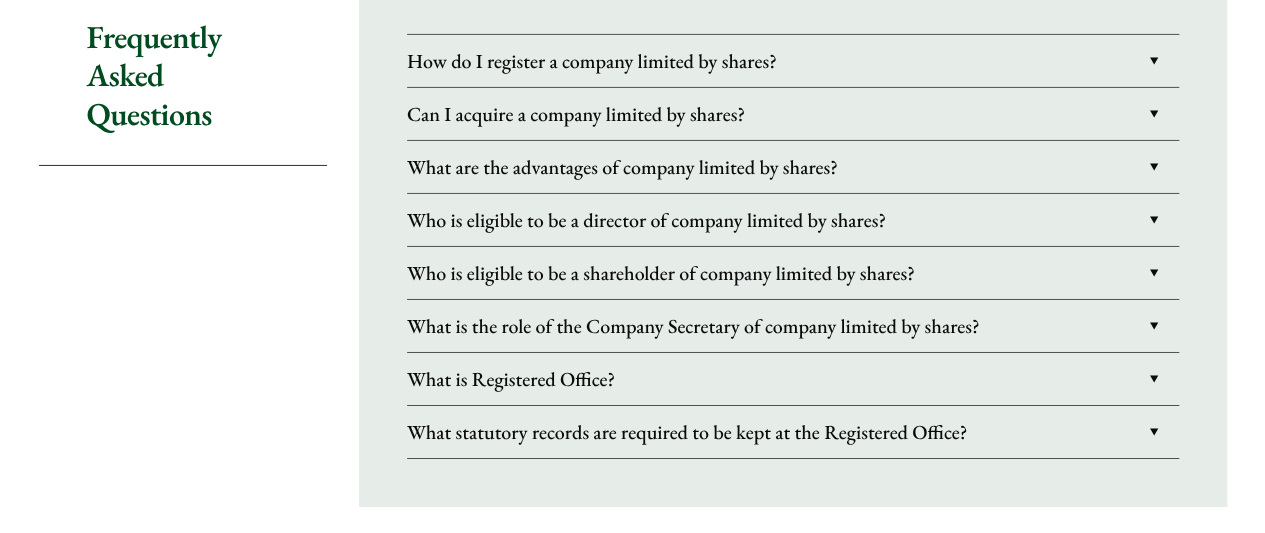click on "How do I register a company limited by shares?" at bounding box center [793, 61] 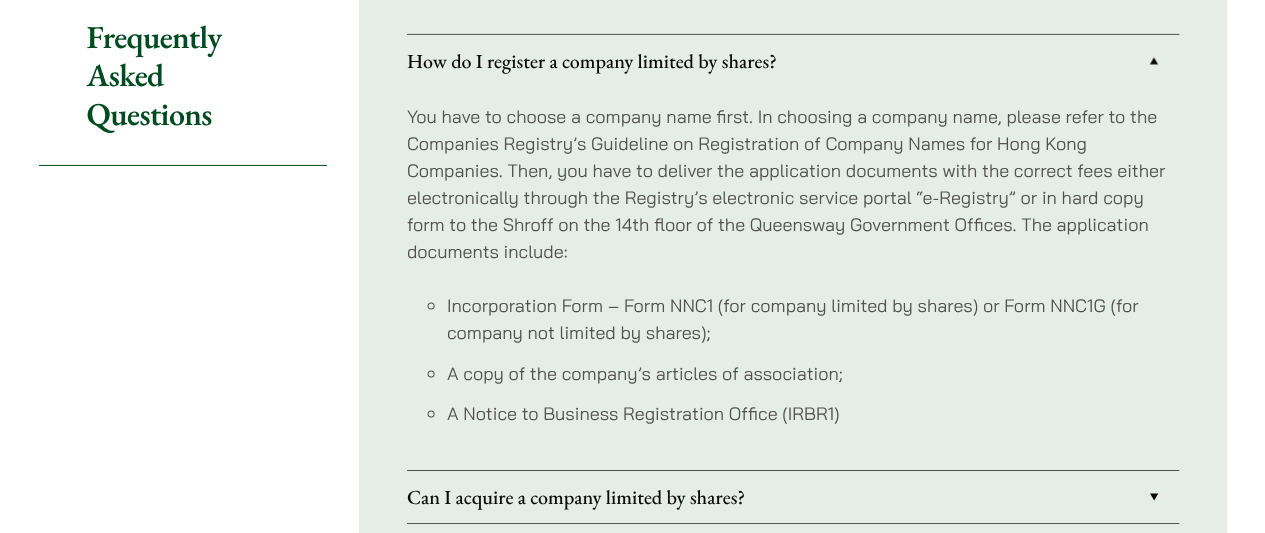 click on "How do I register a company limited by shares?" at bounding box center [793, 61] 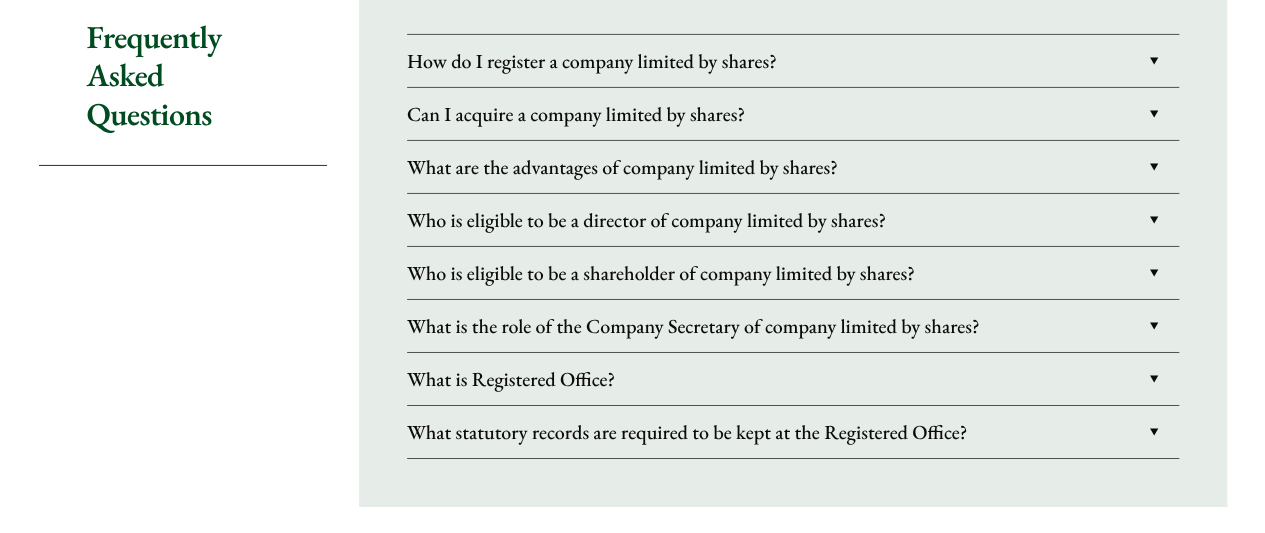 click on "Can I acquire a company limited by shares?" at bounding box center (793, 114) 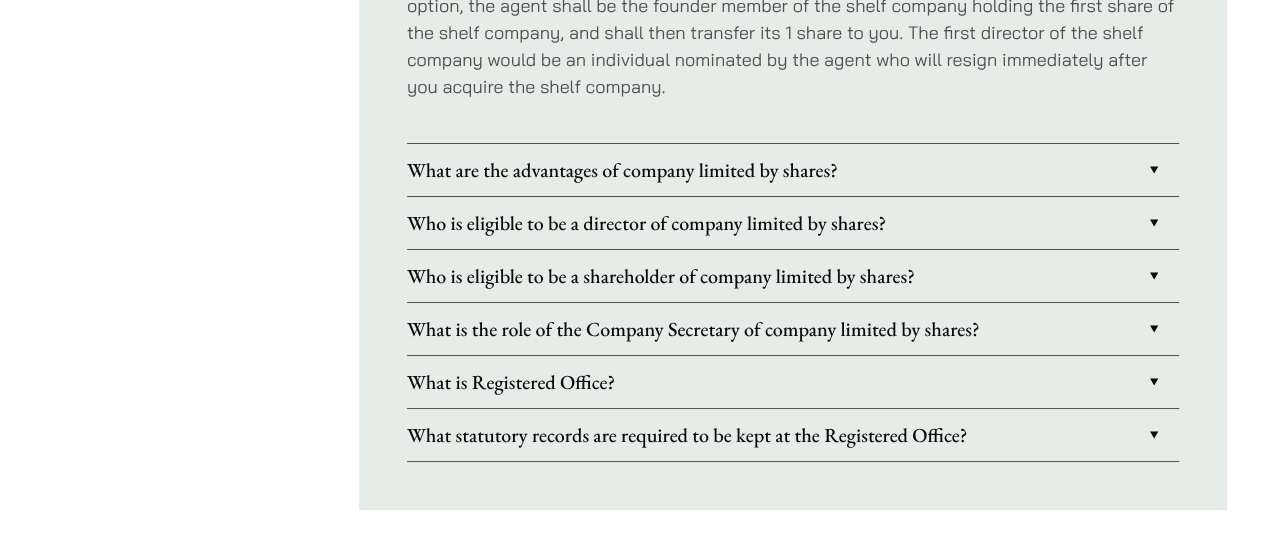 scroll, scrollTop: 3555, scrollLeft: 0, axis: vertical 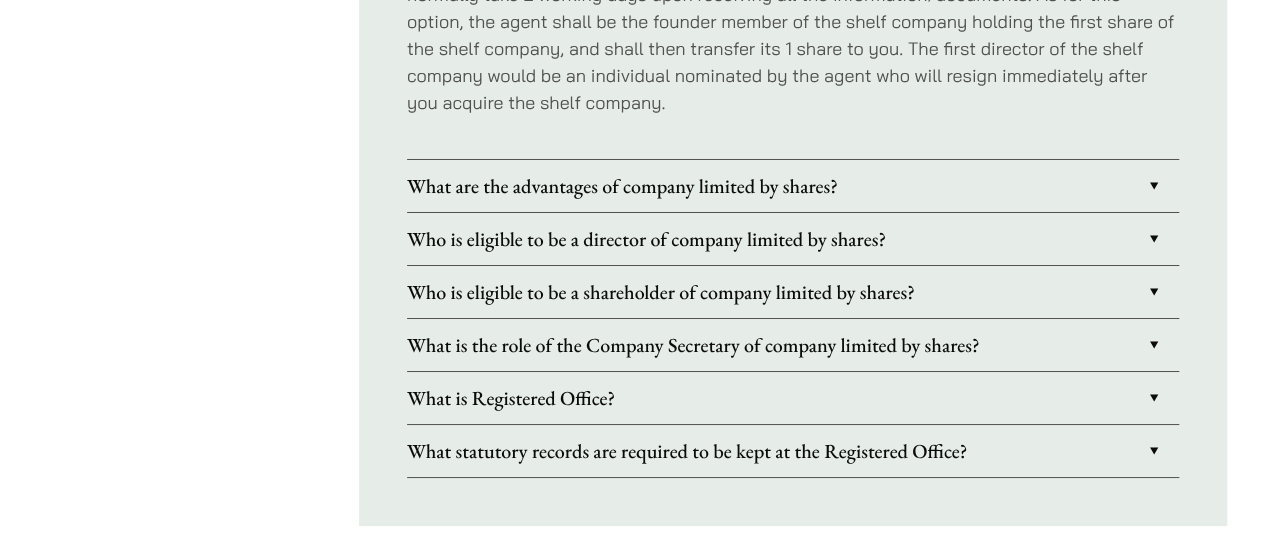 click on "What are the advantages of company limited by shares?" at bounding box center [793, 186] 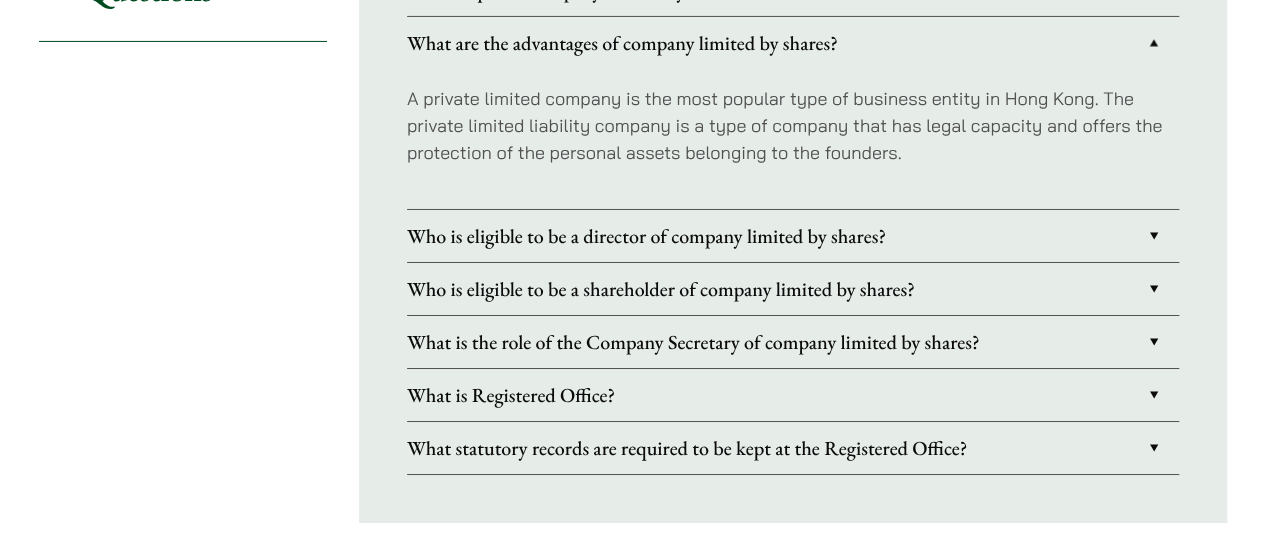 scroll, scrollTop: 3476, scrollLeft: 0, axis: vertical 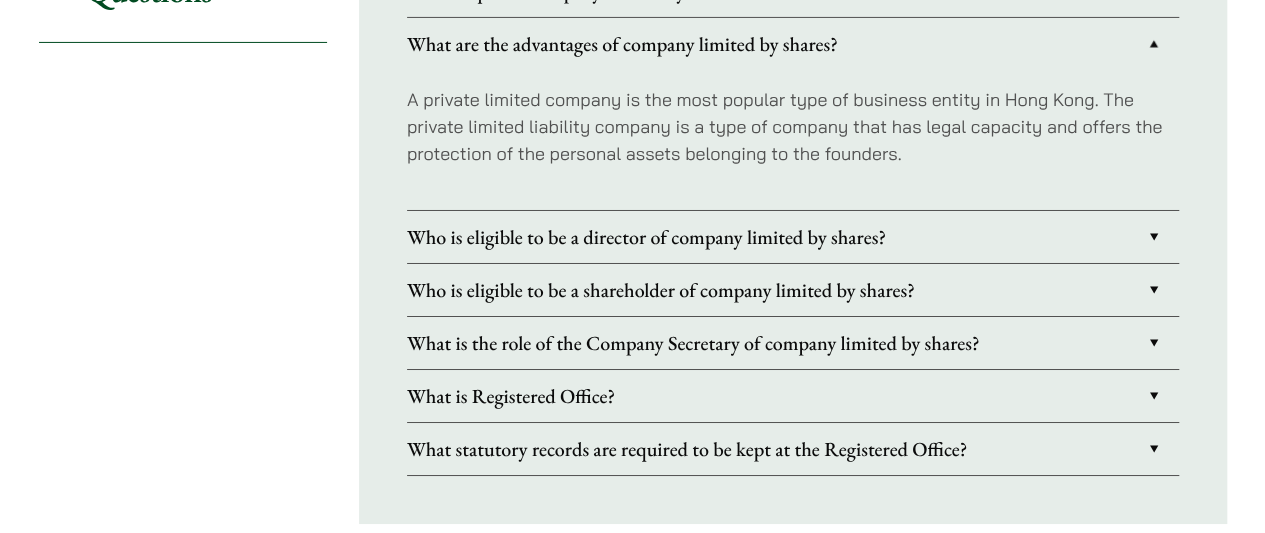 click on "Who is eligible to be a director of company limited by shares?" at bounding box center (793, 237) 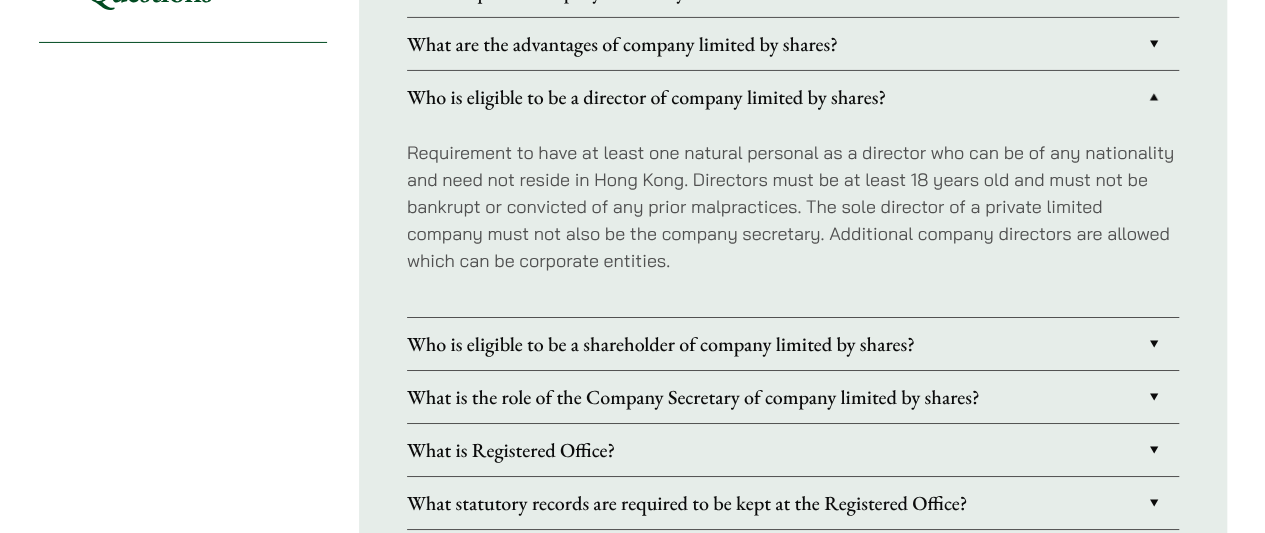 click on "What are the advantages of company limited by shares?" at bounding box center [793, 44] 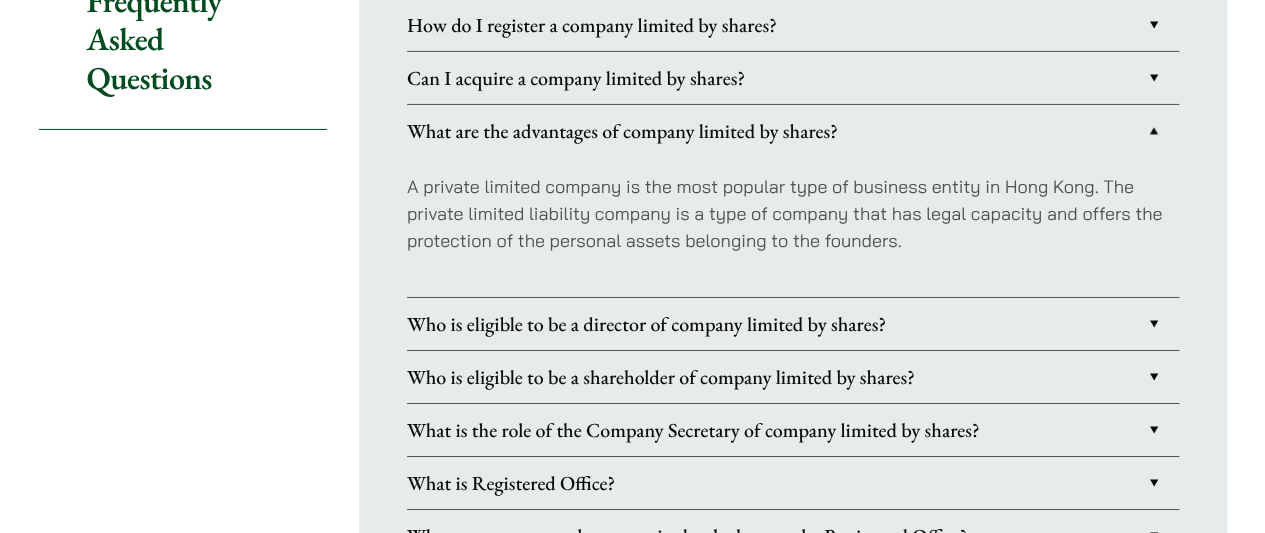 scroll, scrollTop: 3388, scrollLeft: 0, axis: vertical 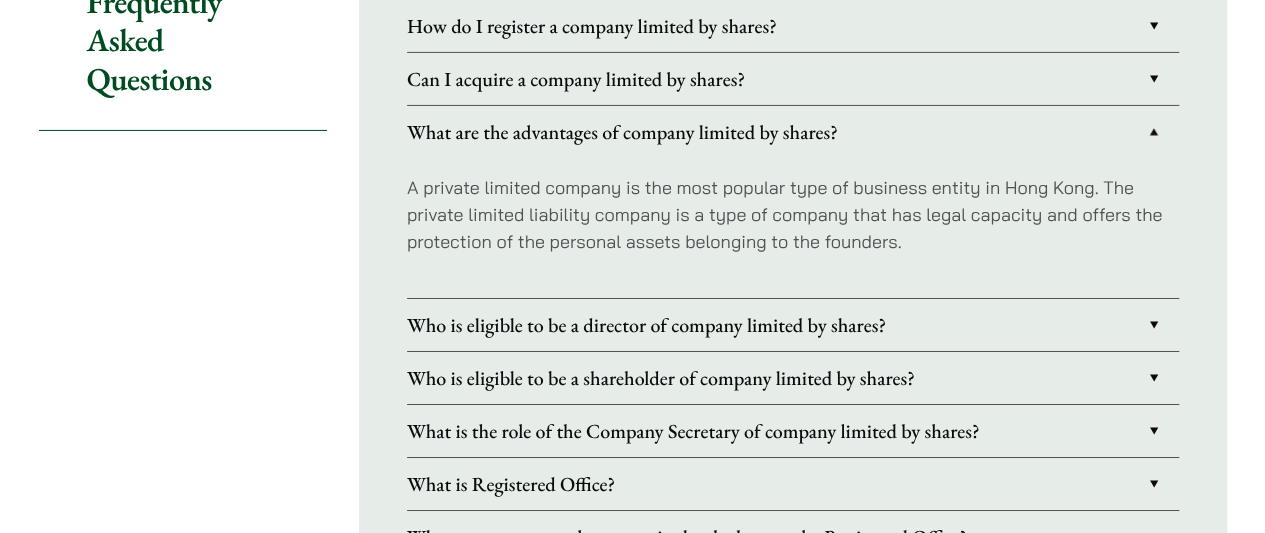 click on "Who is eligible to be a director of company limited by shares?" at bounding box center [793, 325] 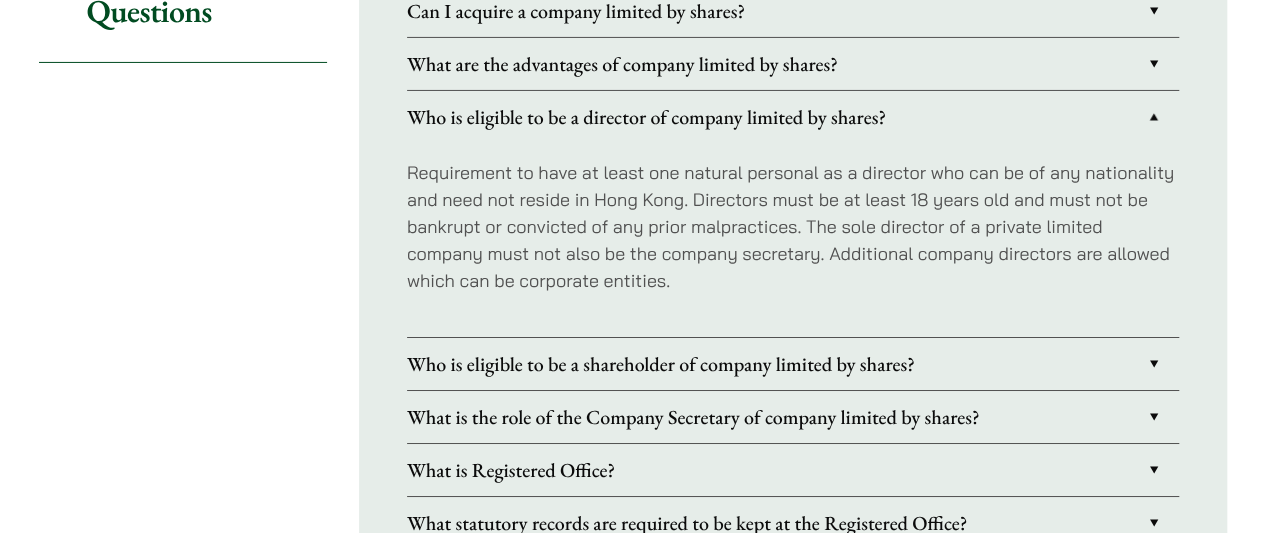 scroll, scrollTop: 3455, scrollLeft: 0, axis: vertical 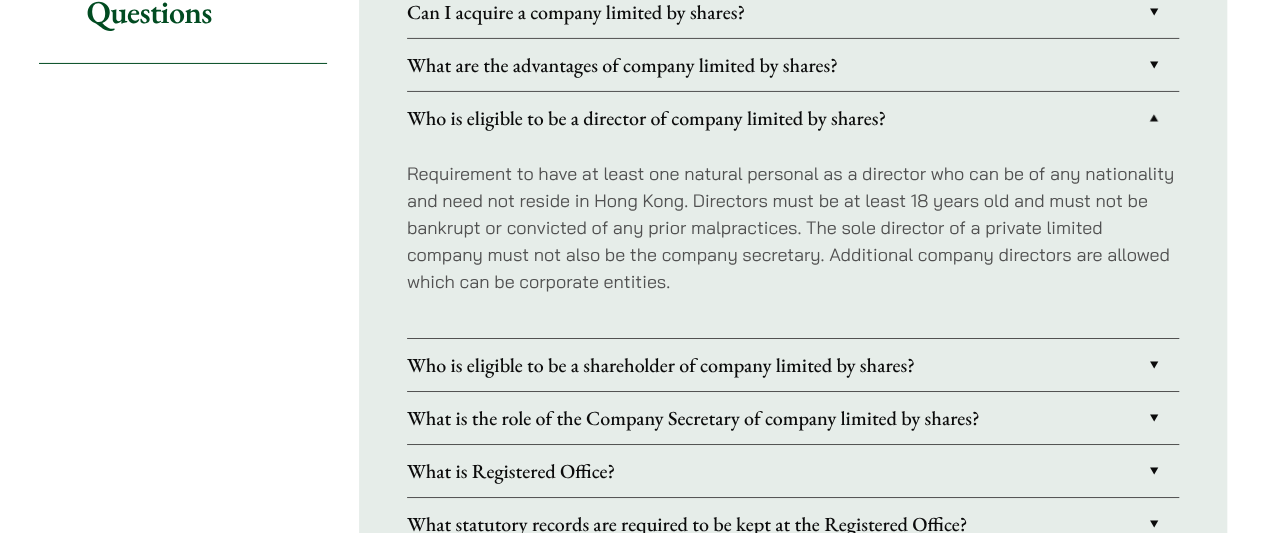 click on "Who is eligible to be a shareholder of company limited by shares?" at bounding box center [793, 365] 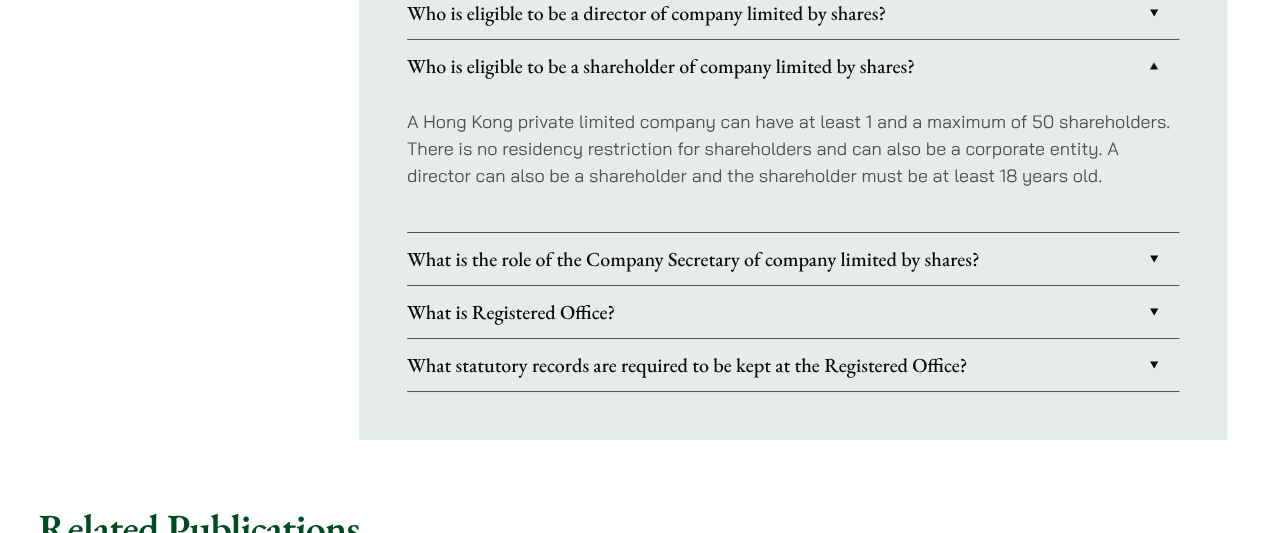 scroll, scrollTop: 3547, scrollLeft: 0, axis: vertical 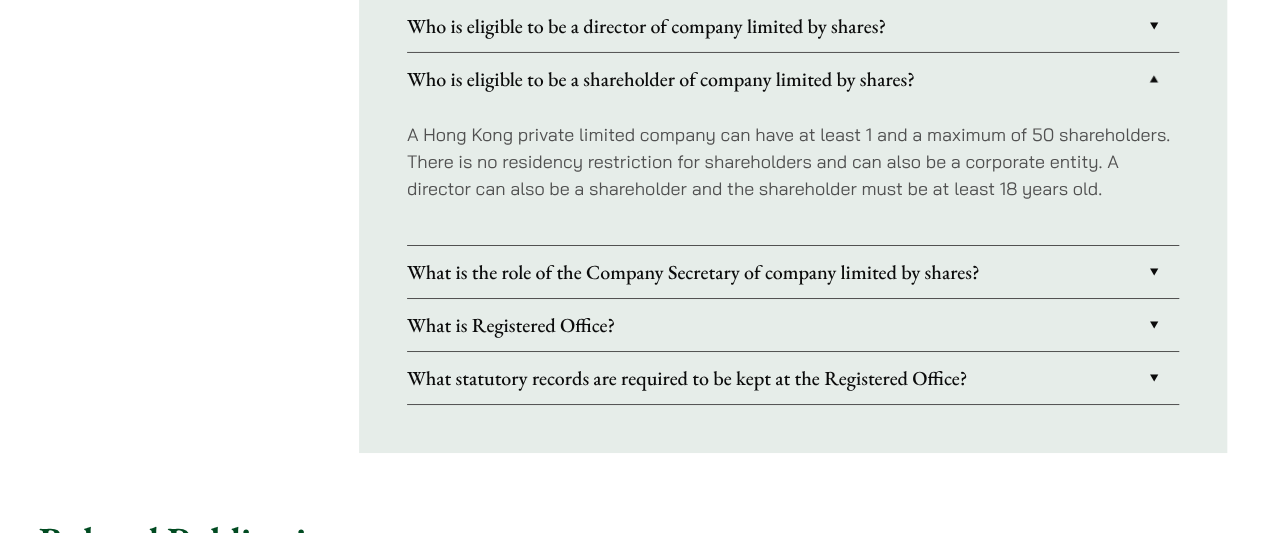 click on "What is the role of the Company Secretary of company limited by shares?" at bounding box center [793, 272] 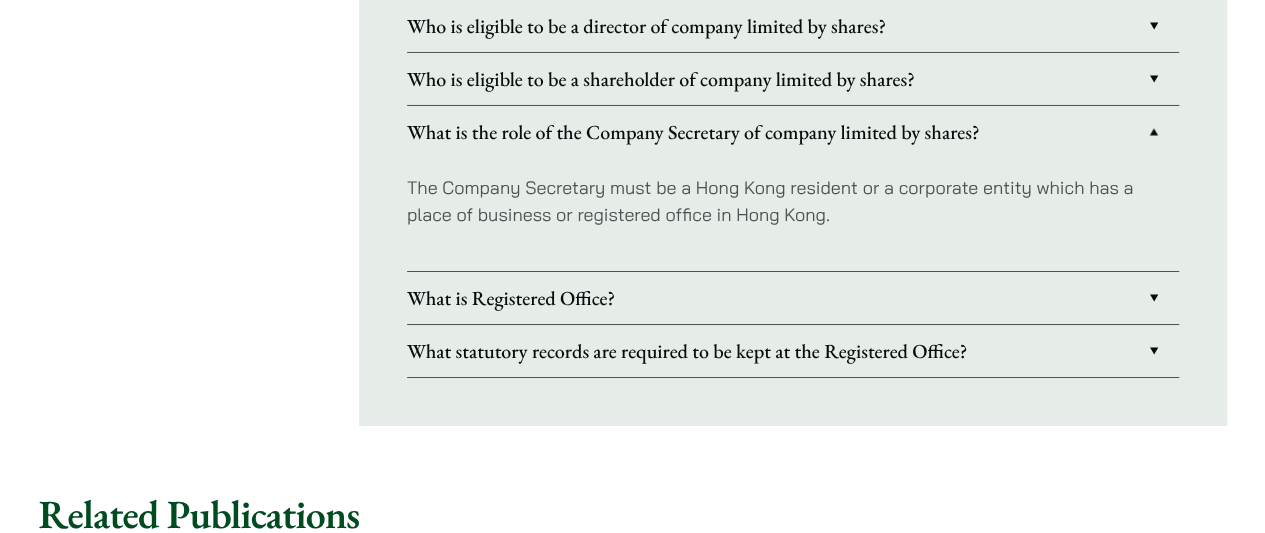 click on "What is Registered Office?" at bounding box center (793, 298) 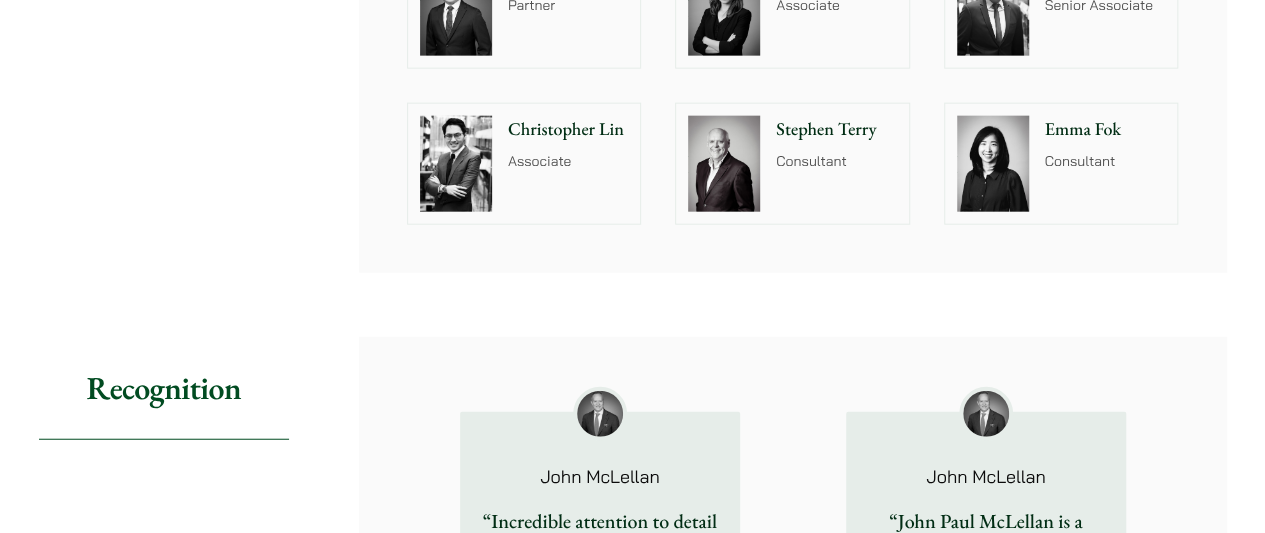 scroll, scrollTop: 2356, scrollLeft: 0, axis: vertical 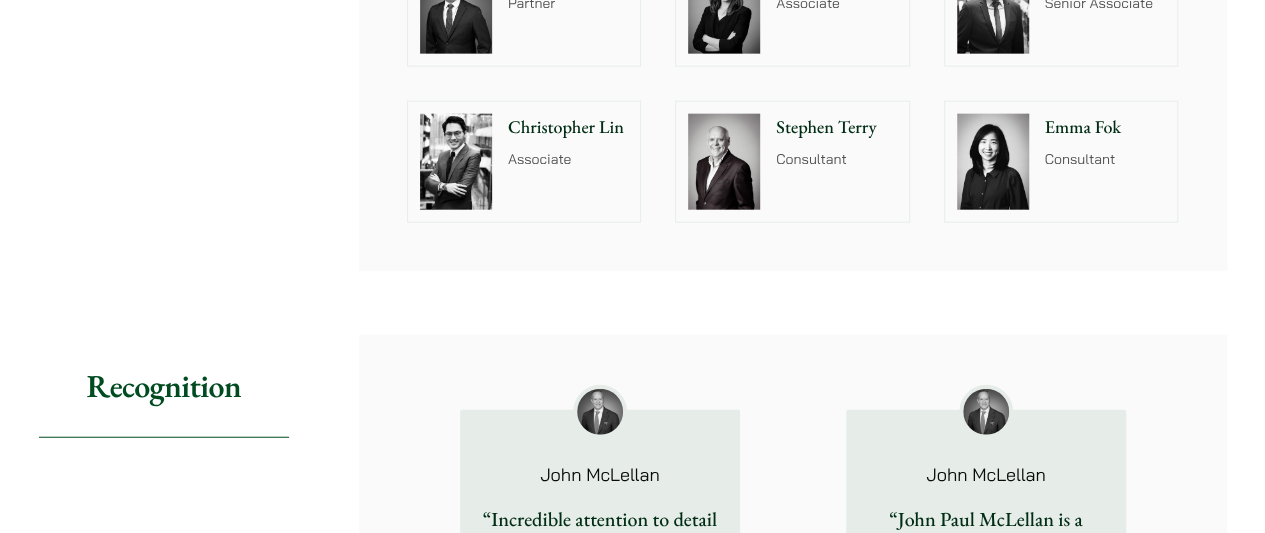 click on "[FIRST] [LAST]
Consultant" at bounding box center [840, 162] 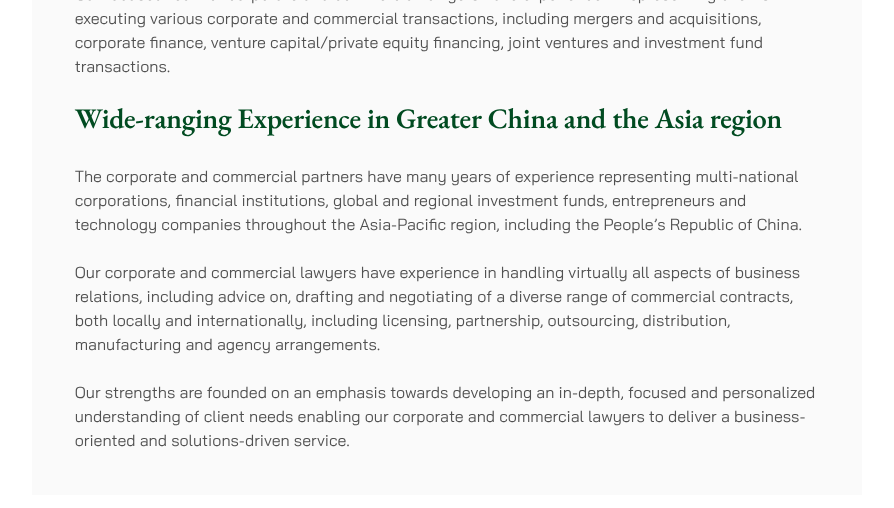 scroll, scrollTop: 544, scrollLeft: 0, axis: vertical 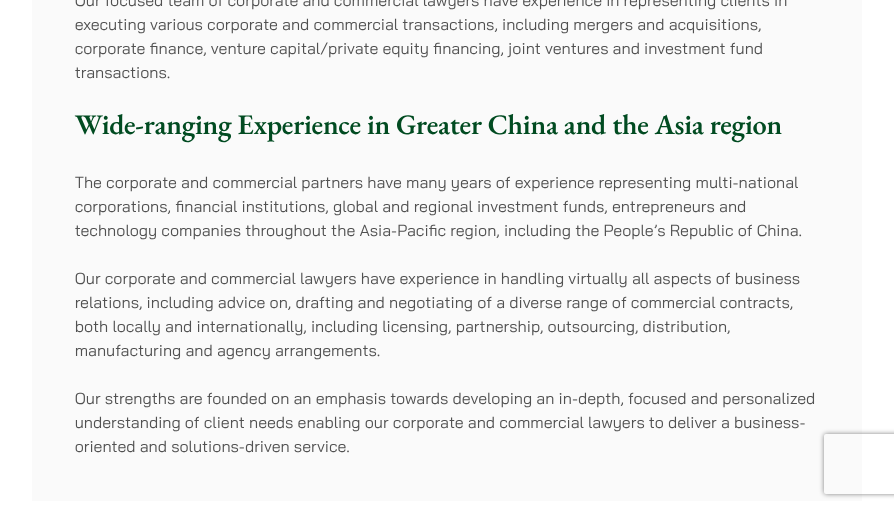click on "Our focused team of corporate and commercial lawyers have experience in representing clients in executing various corporate and commercial transactions, including mergers and acquisitions, corporate finance, venture capital/private equity financing, joint ventures and investment fund transactions." at bounding box center [447, 36] 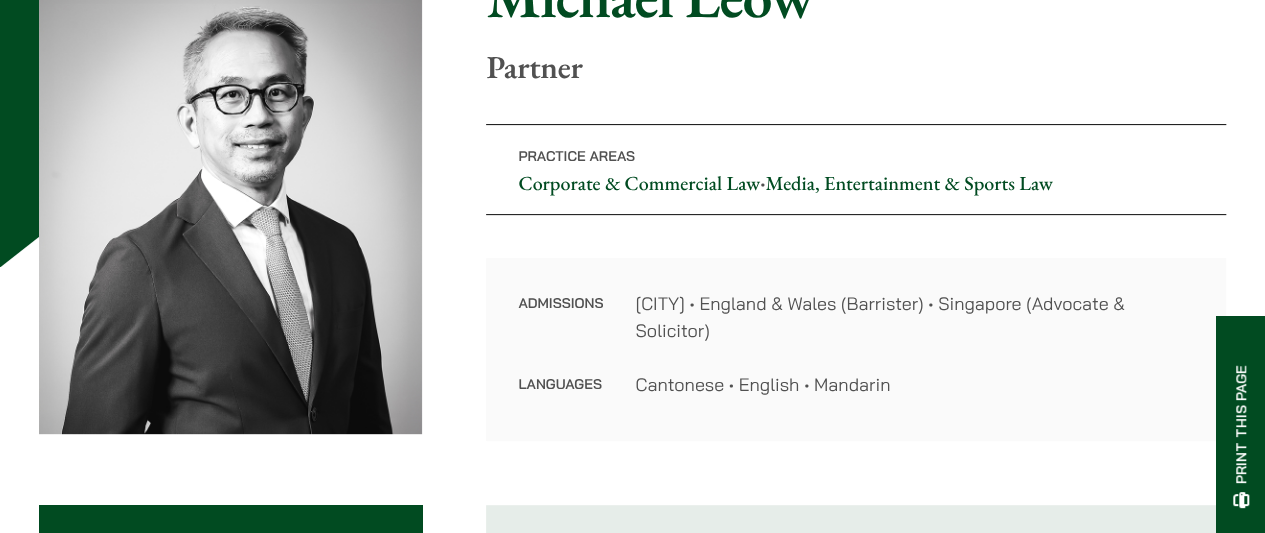 scroll, scrollTop: 0, scrollLeft: 0, axis: both 